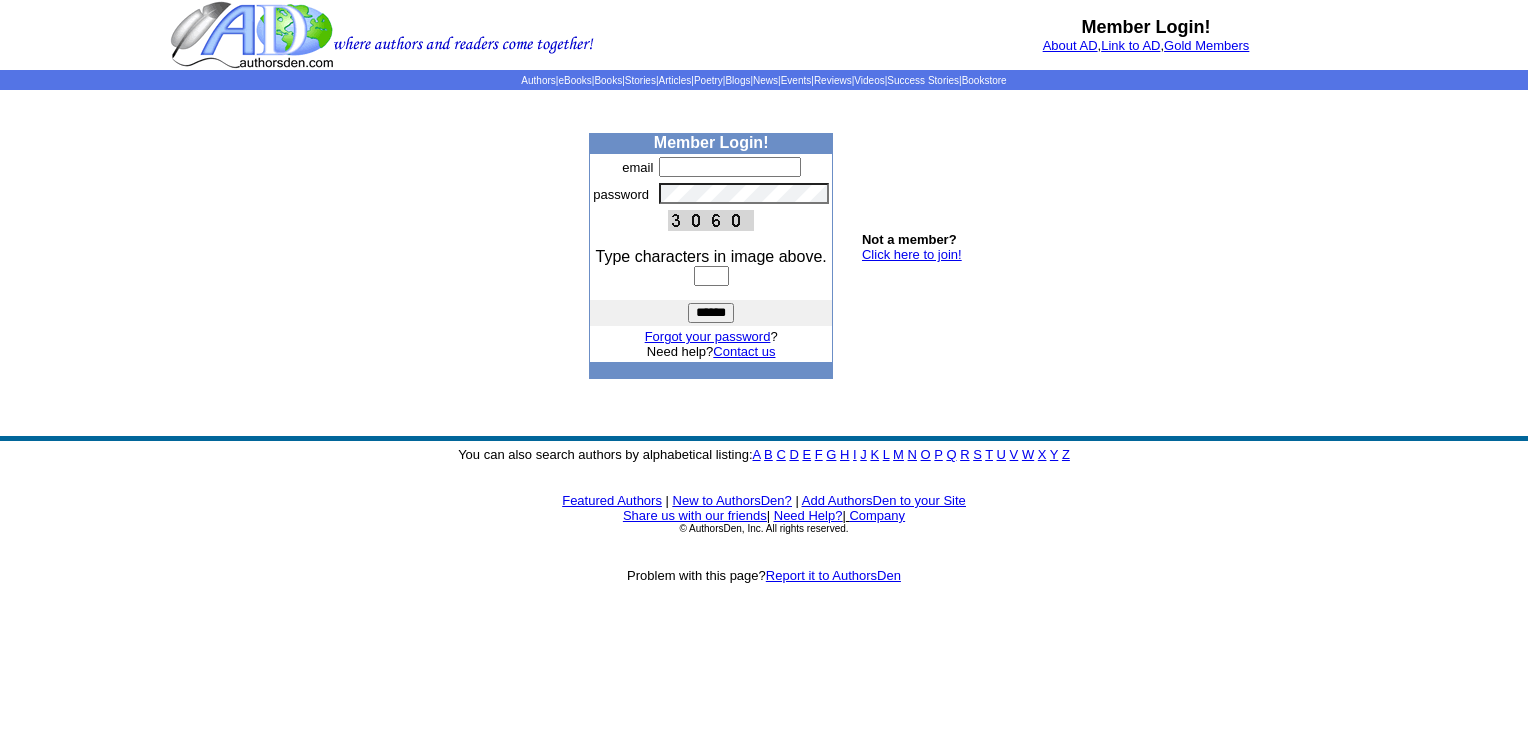 scroll, scrollTop: 0, scrollLeft: 0, axis: both 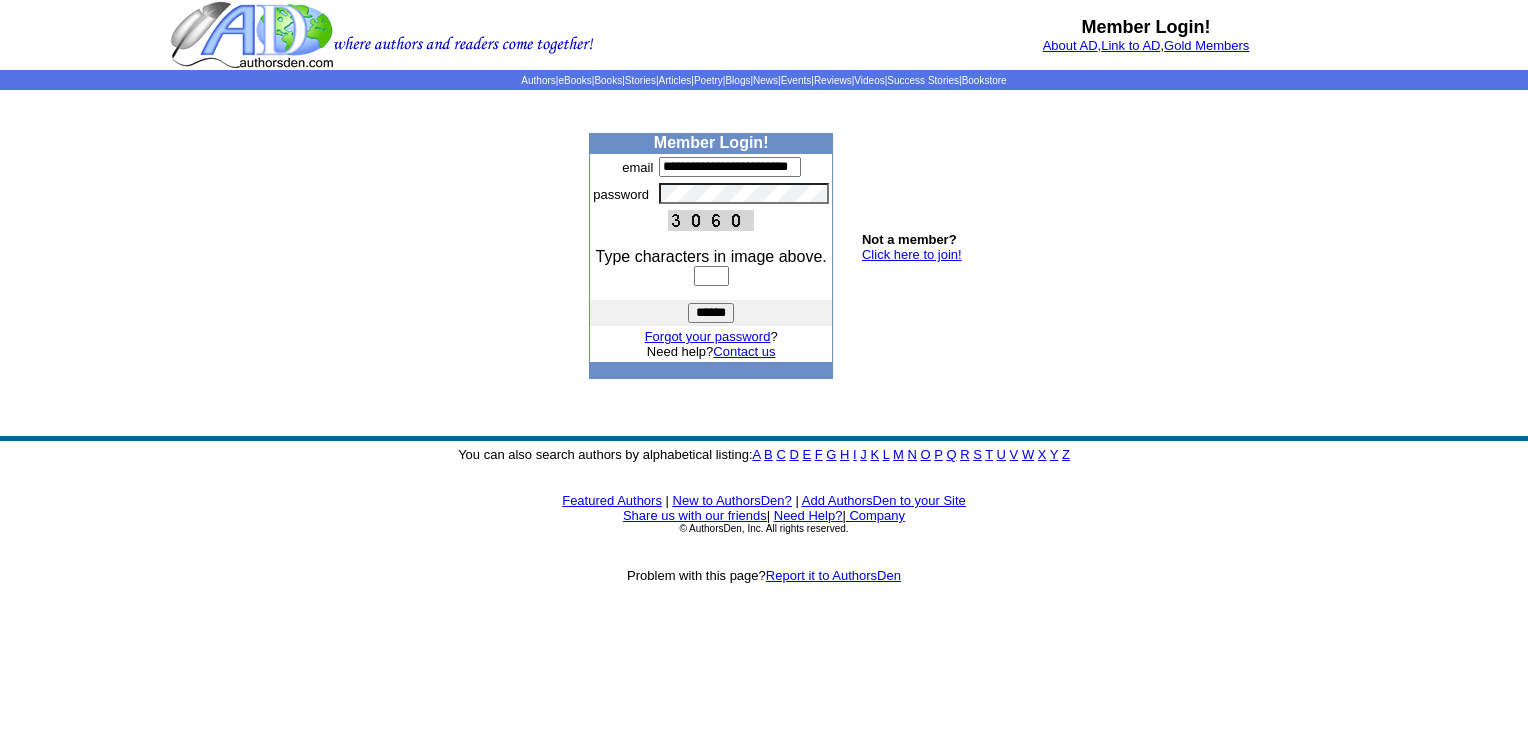 click at bounding box center [711, 276] 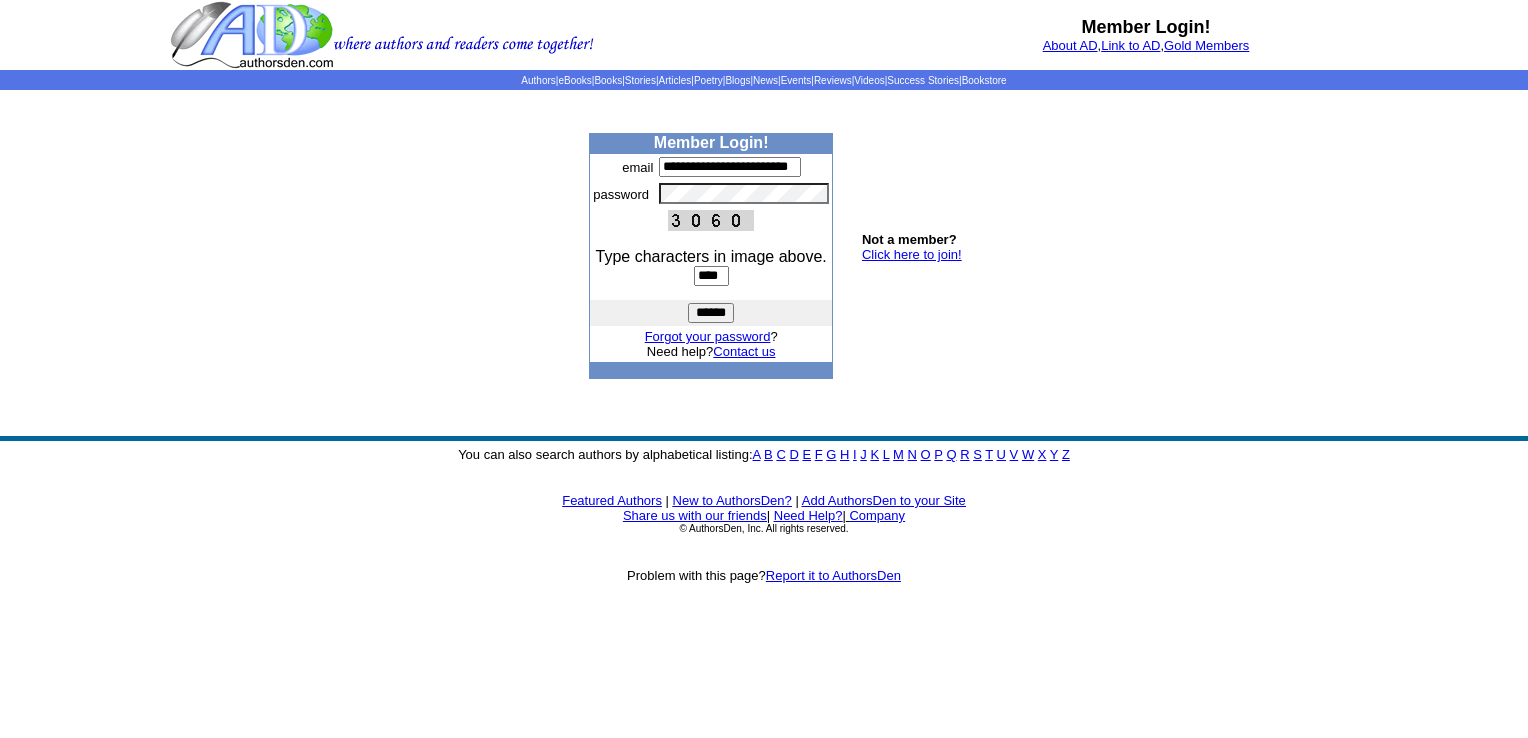 type on "****" 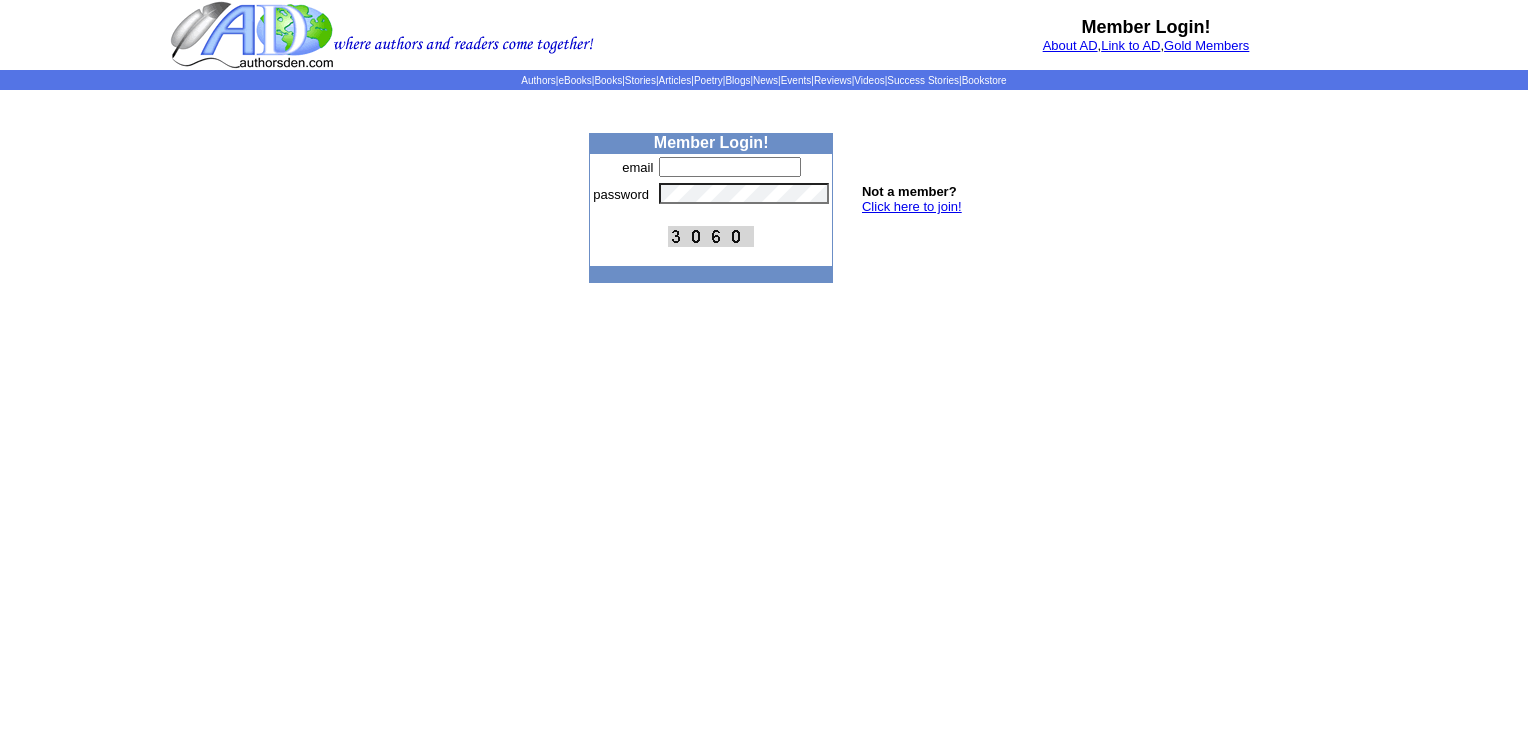 scroll, scrollTop: 0, scrollLeft: 0, axis: both 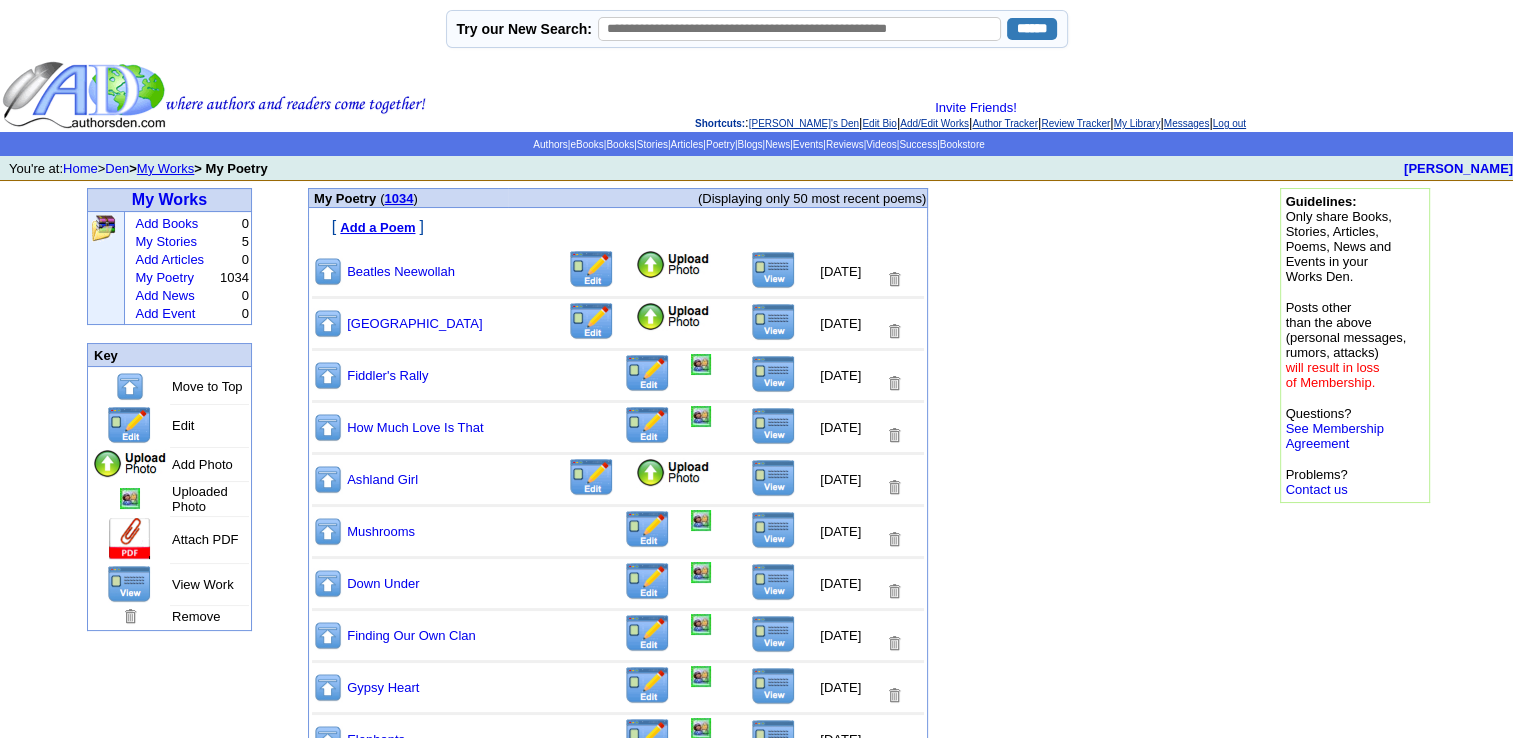 click on "Add a Poem" at bounding box center (377, 227) 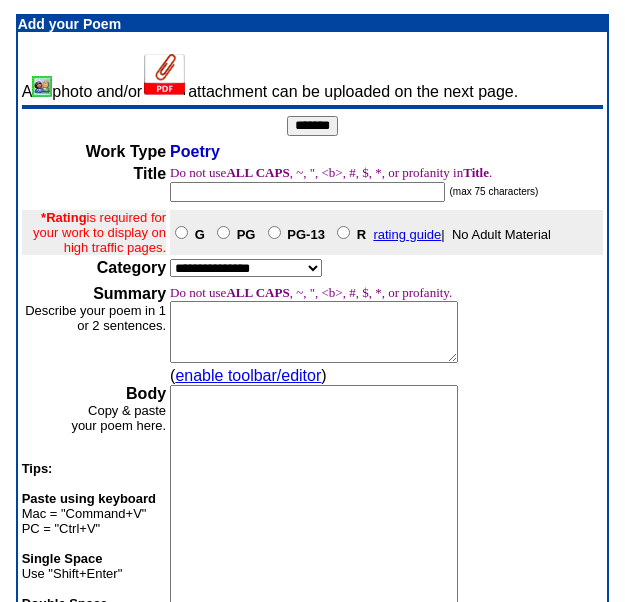 scroll, scrollTop: 0, scrollLeft: 0, axis: both 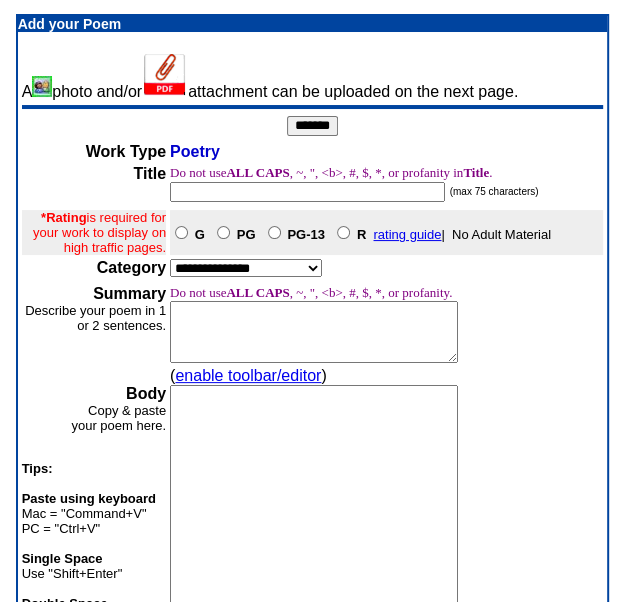 paste on "**********" 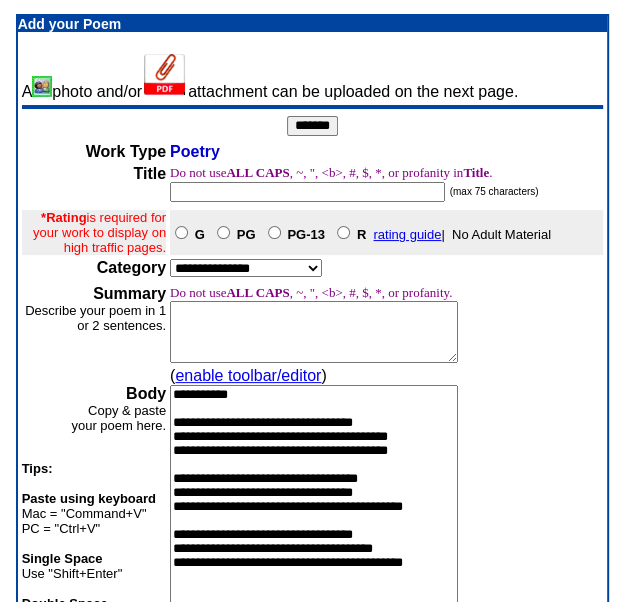 scroll, scrollTop: 48, scrollLeft: 0, axis: vertical 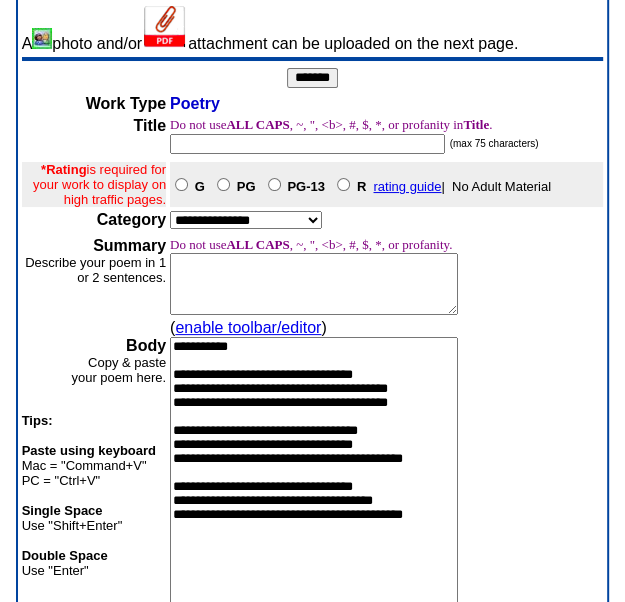 type on "**********" 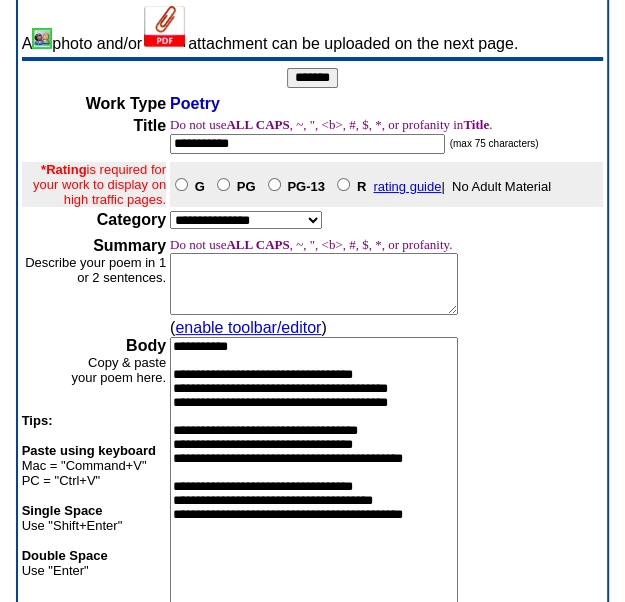 type on "**********" 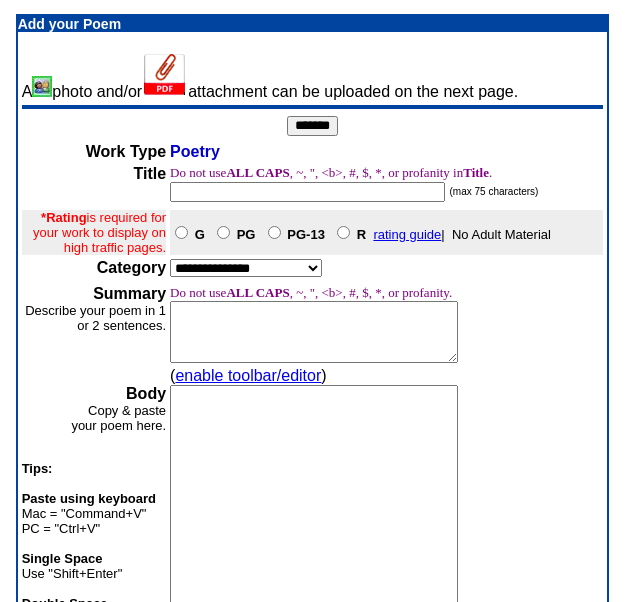 scroll, scrollTop: 0, scrollLeft: 0, axis: both 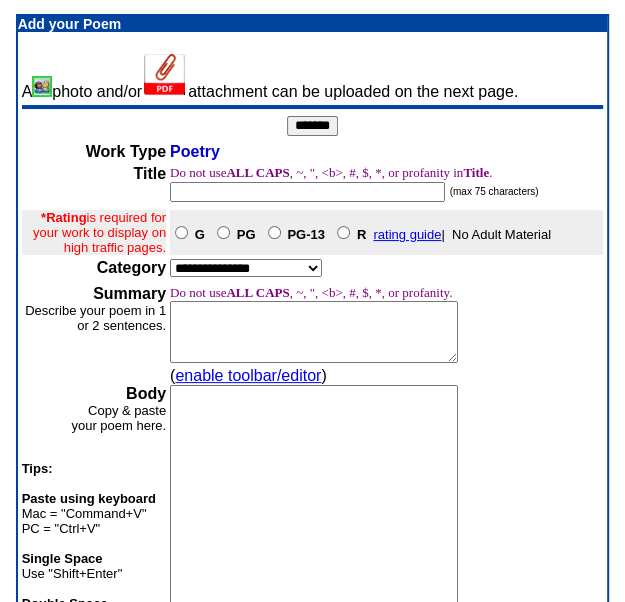 paste on "**********" 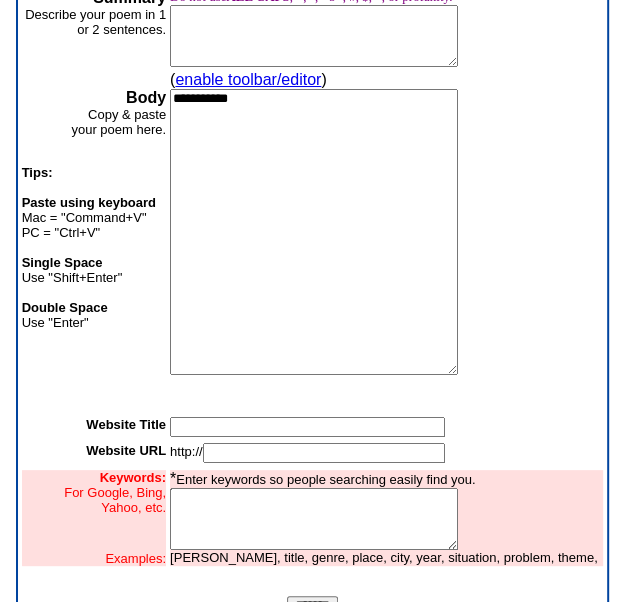scroll, scrollTop: 351, scrollLeft: 0, axis: vertical 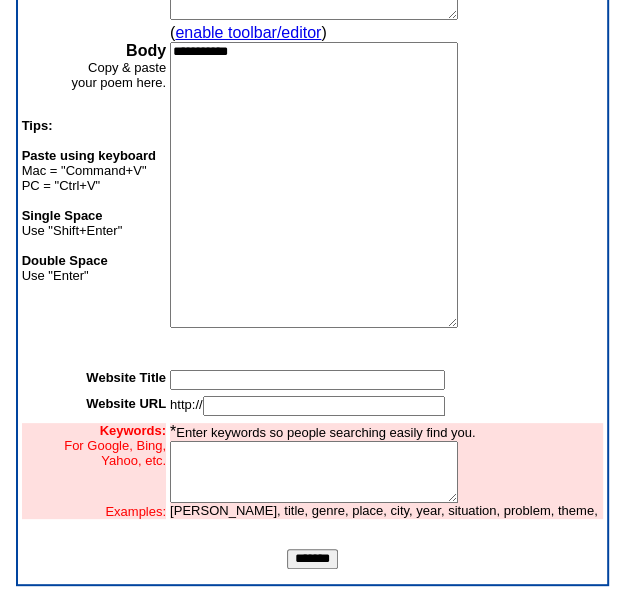 drag, startPoint x: 272, startPoint y: 54, endPoint x: 150, endPoint y: 38, distance: 123.04471 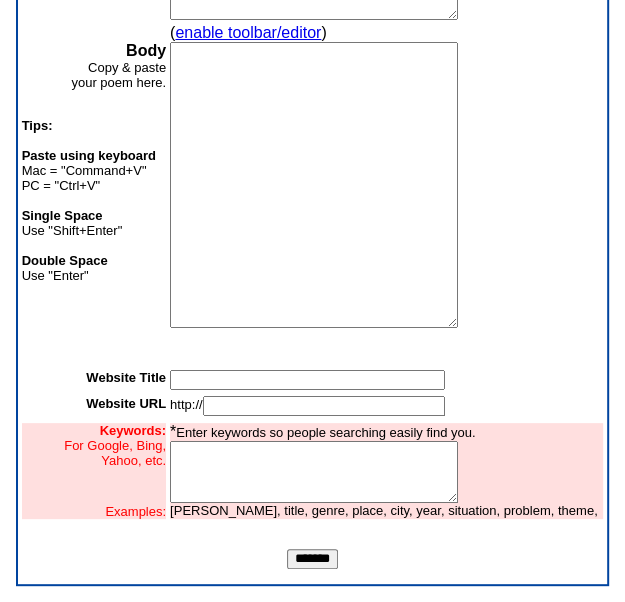 paste on "**********" 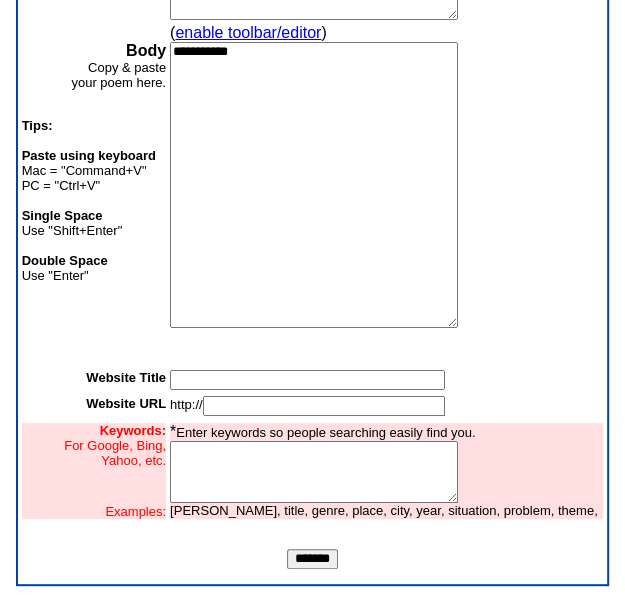 type on "**********" 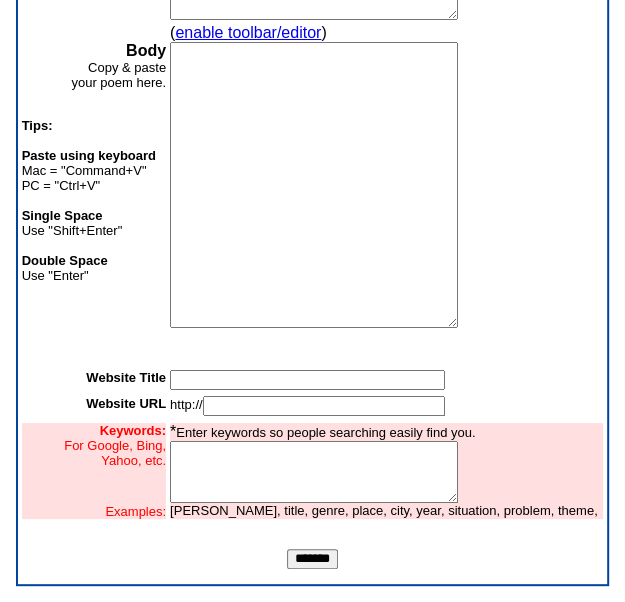 paste on "**********" 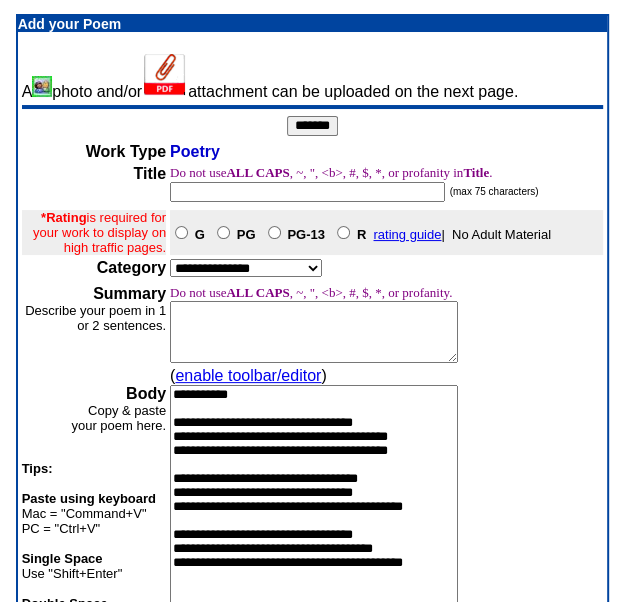 scroll, scrollTop: 0, scrollLeft: 0, axis: both 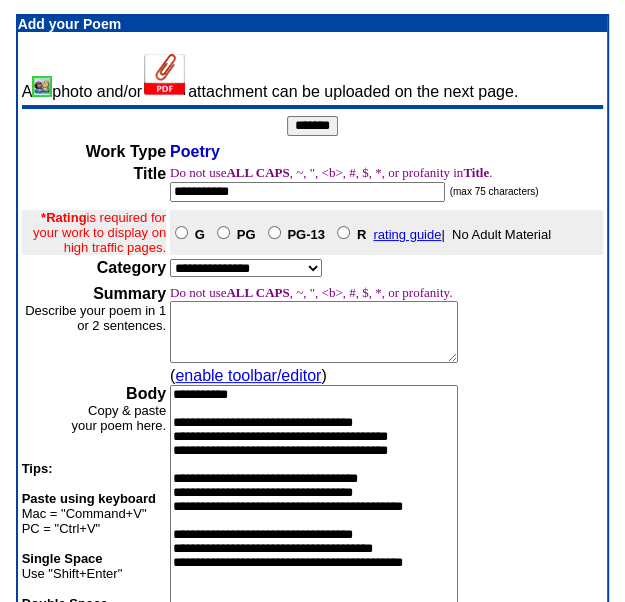 type on "**********" 